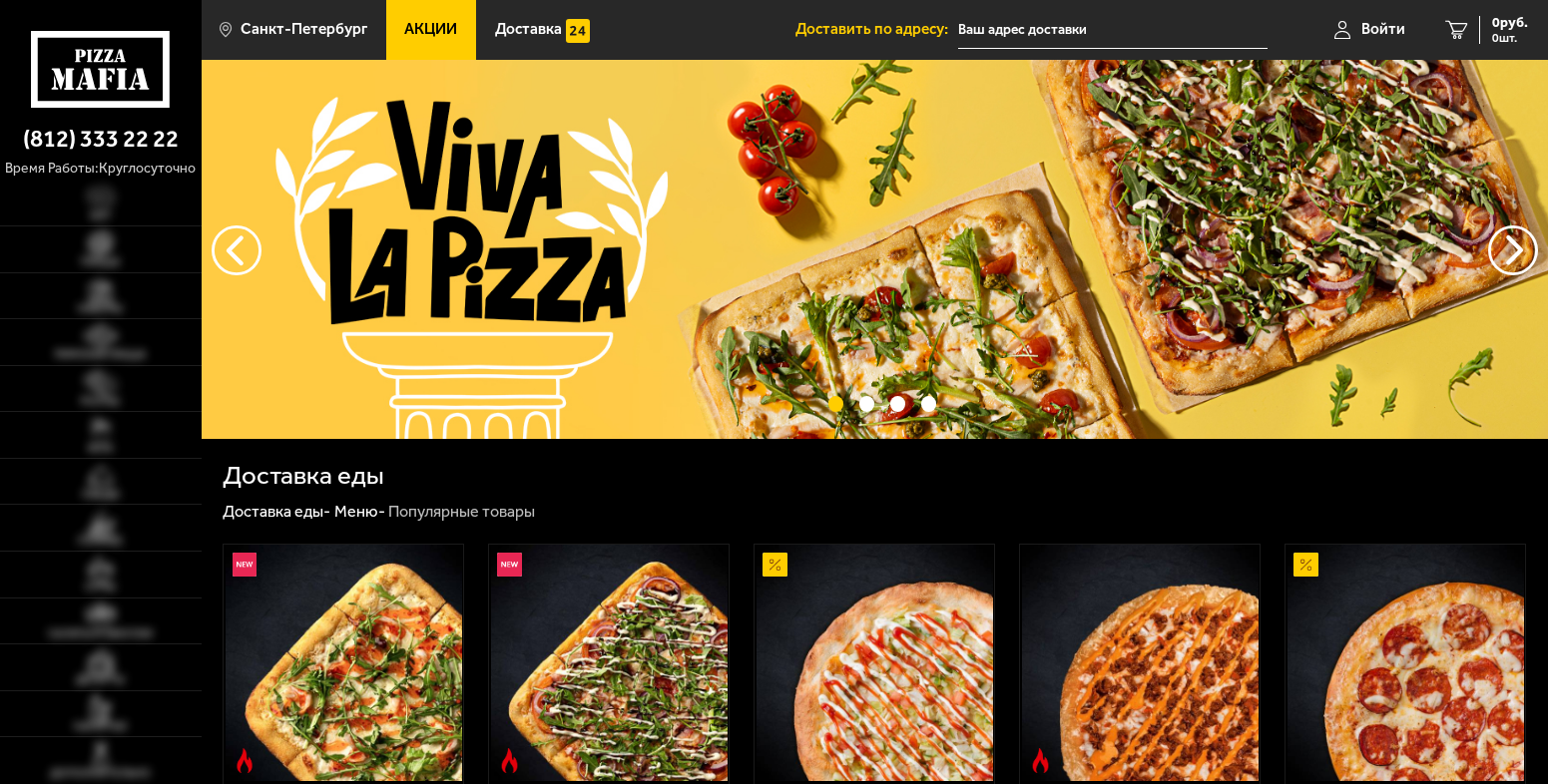 scroll, scrollTop: 0, scrollLeft: 0, axis: both 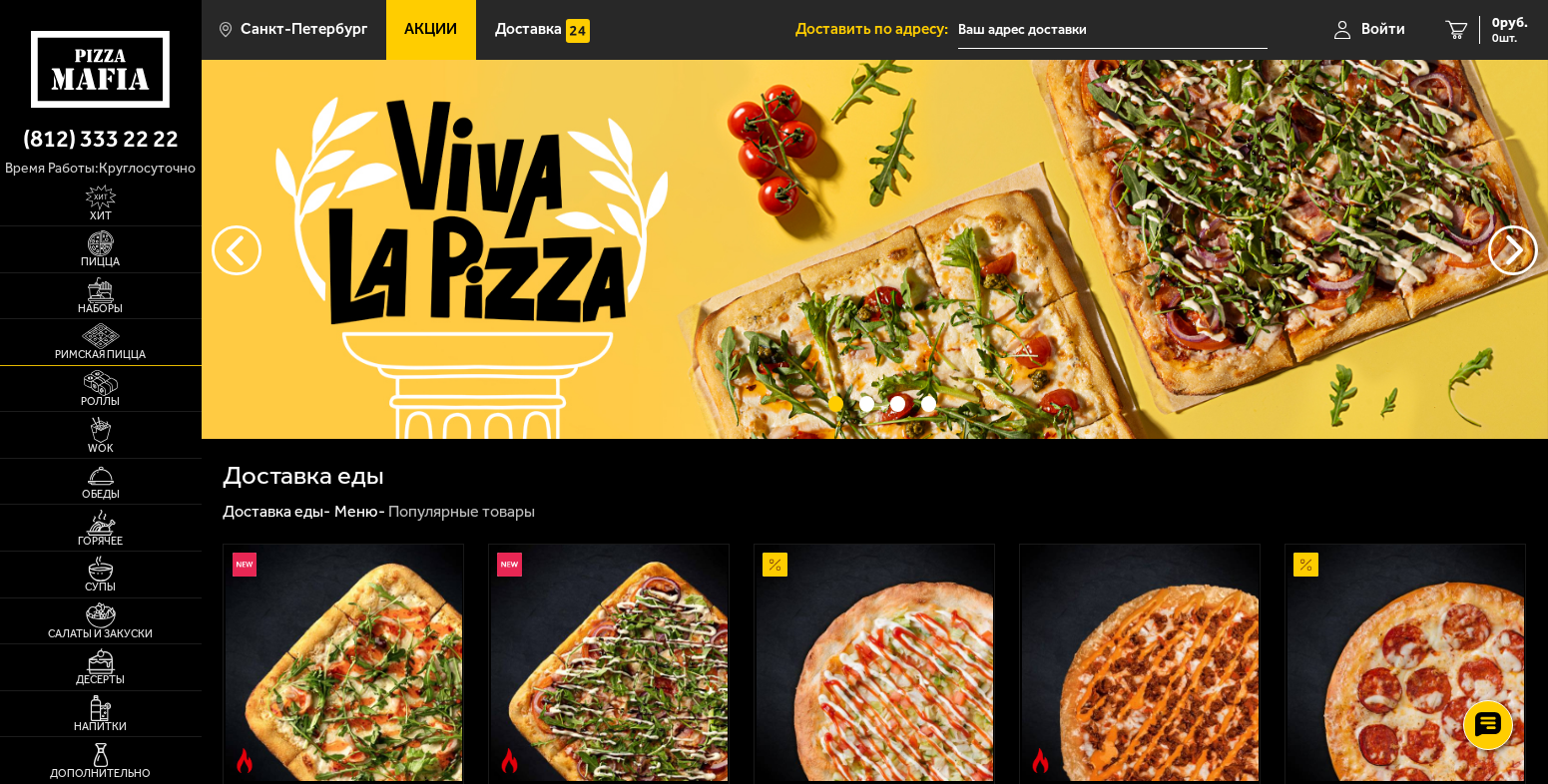 click on "Римская пицца" at bounding box center [101, 354] 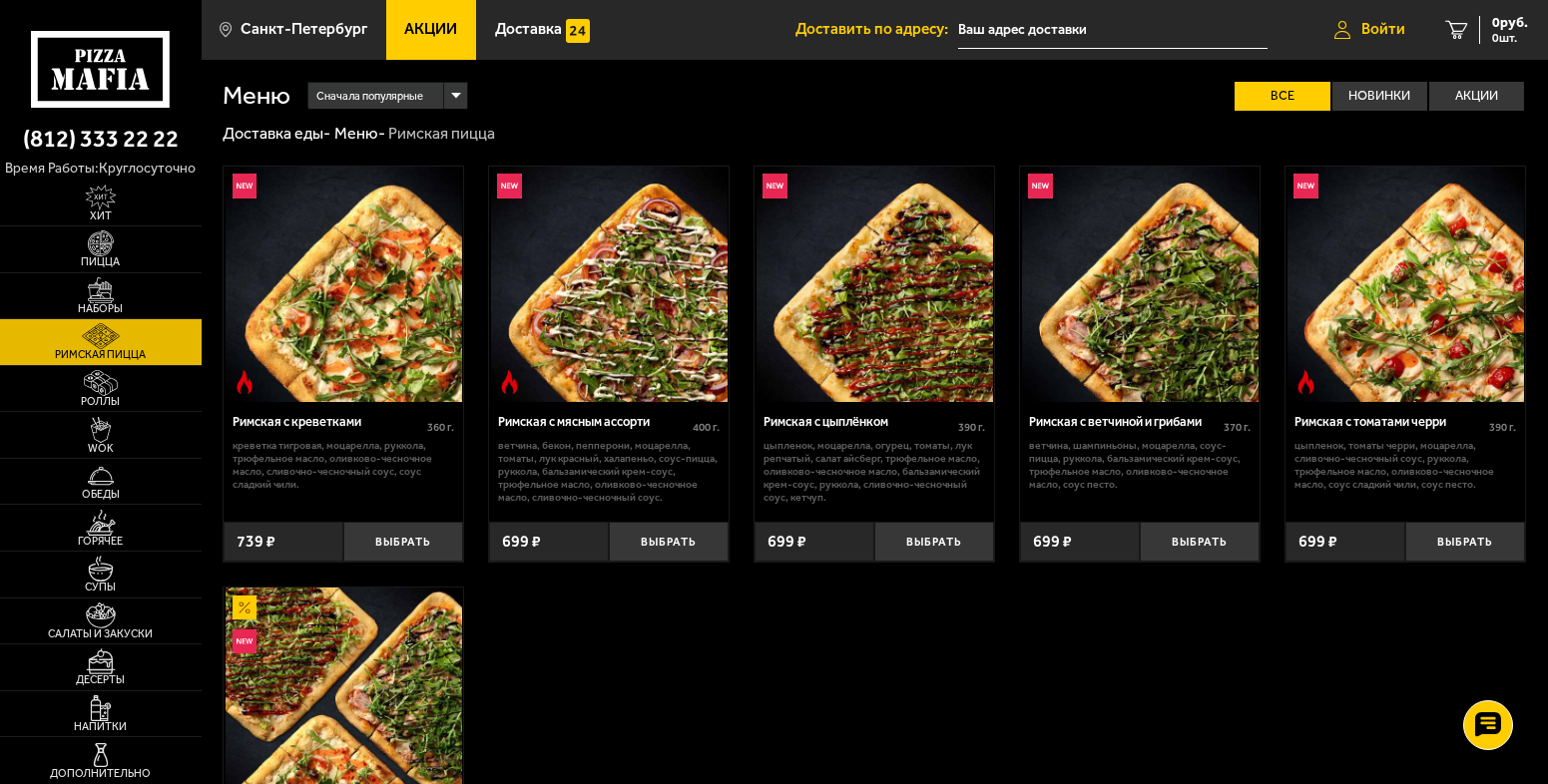 click on "Войти" at bounding box center [1383, 30] 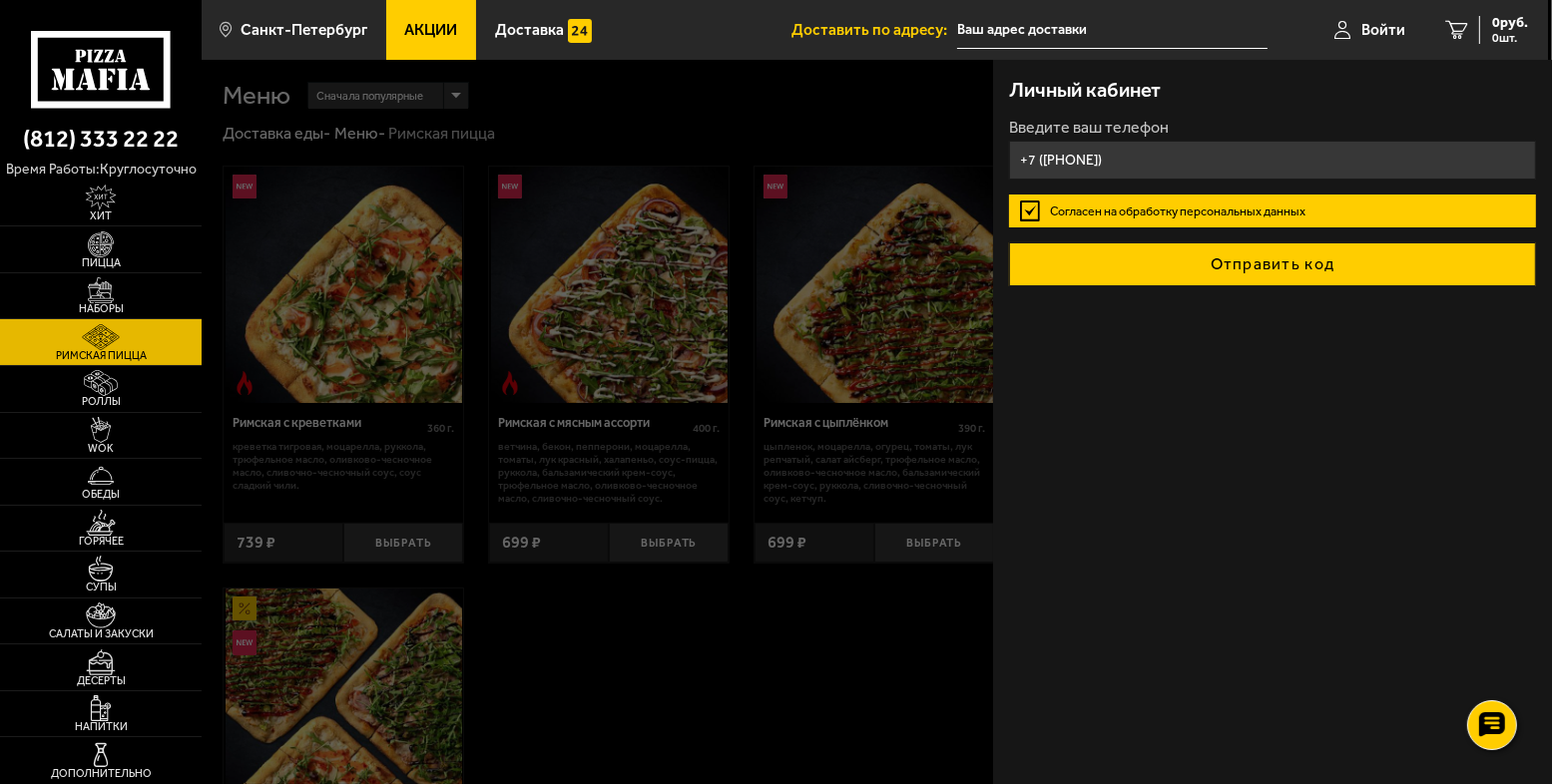 type on "+7 ([PHONE])" 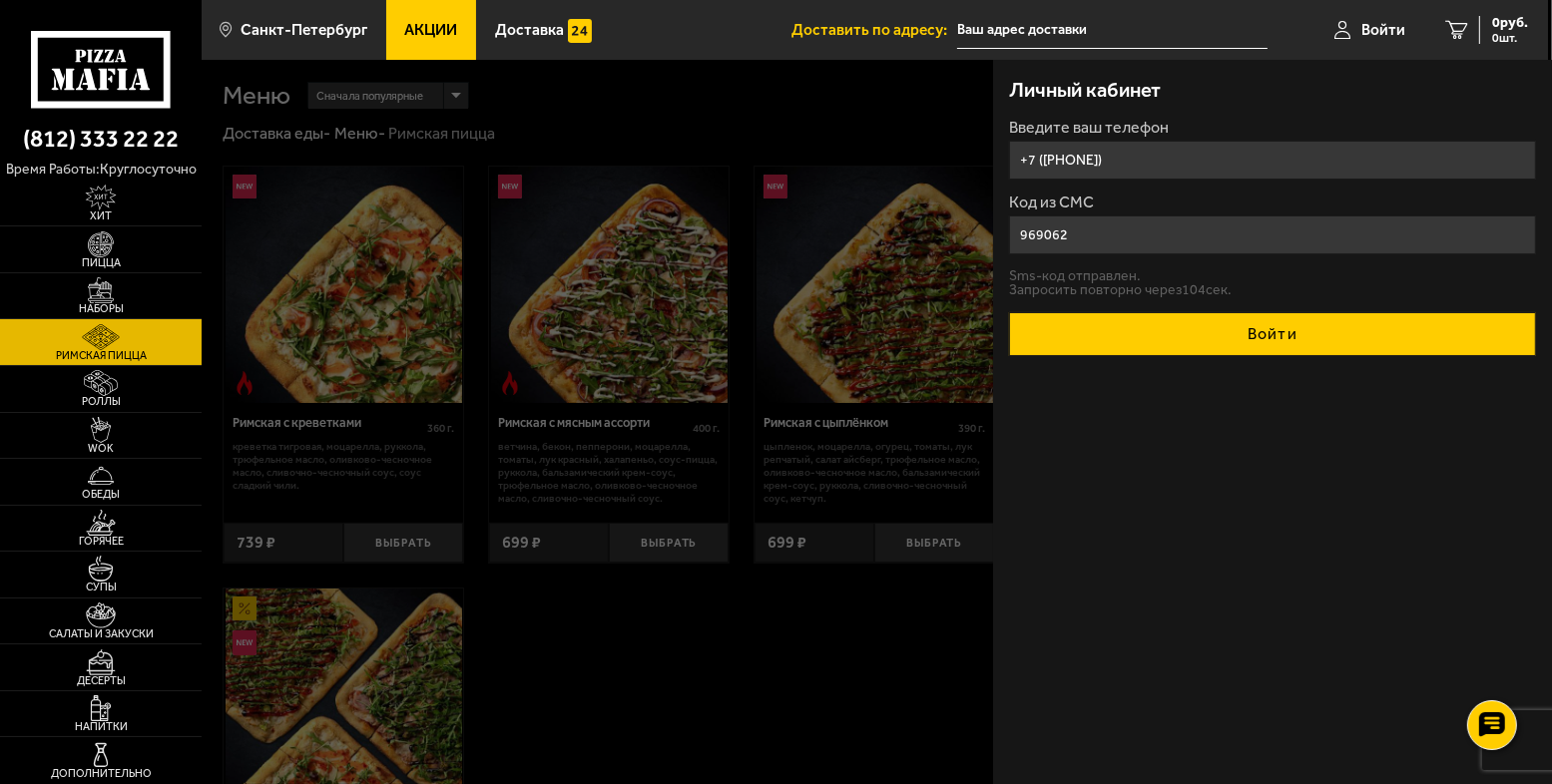 type on "969062" 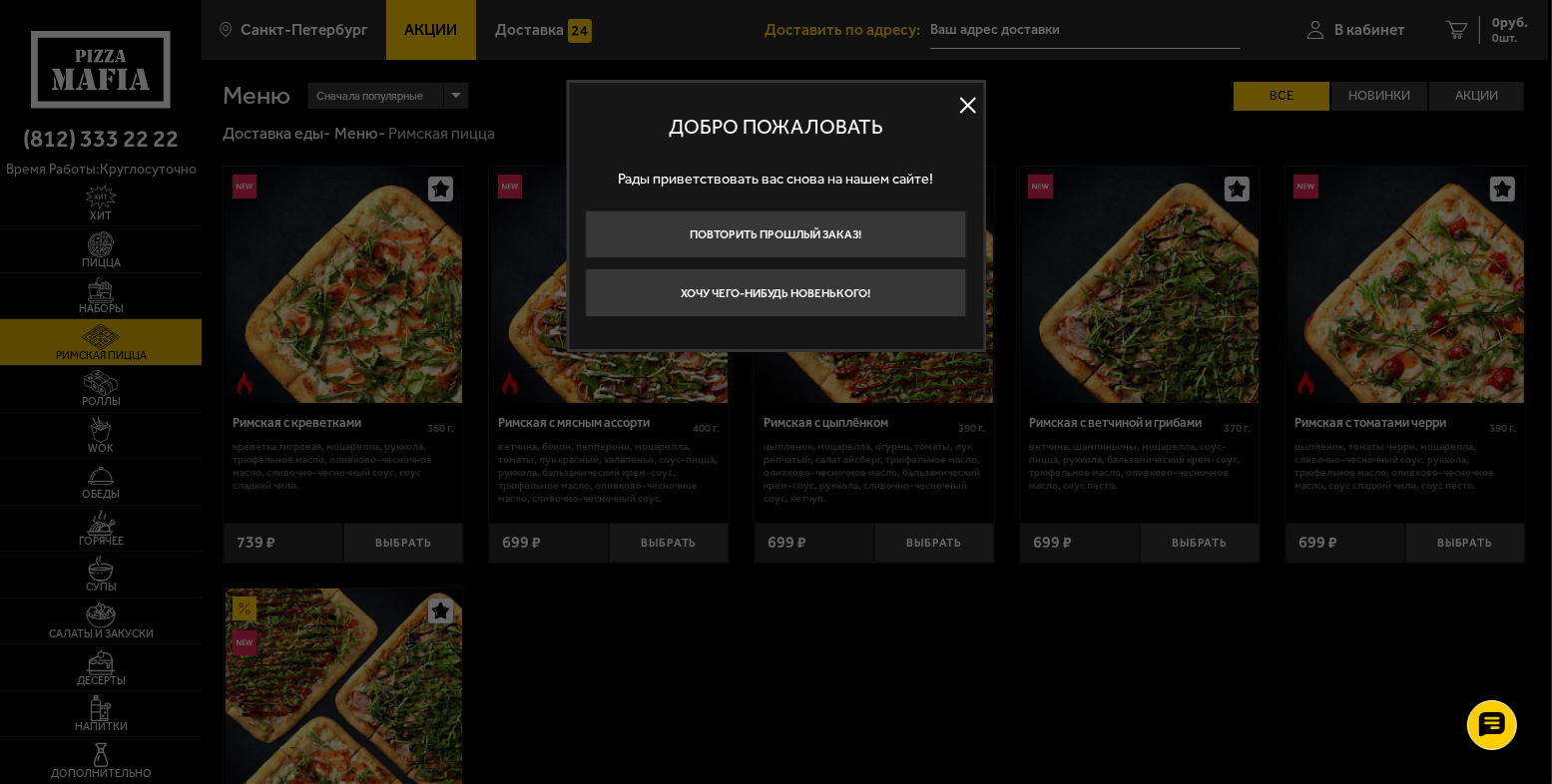 click at bounding box center (968, 106) 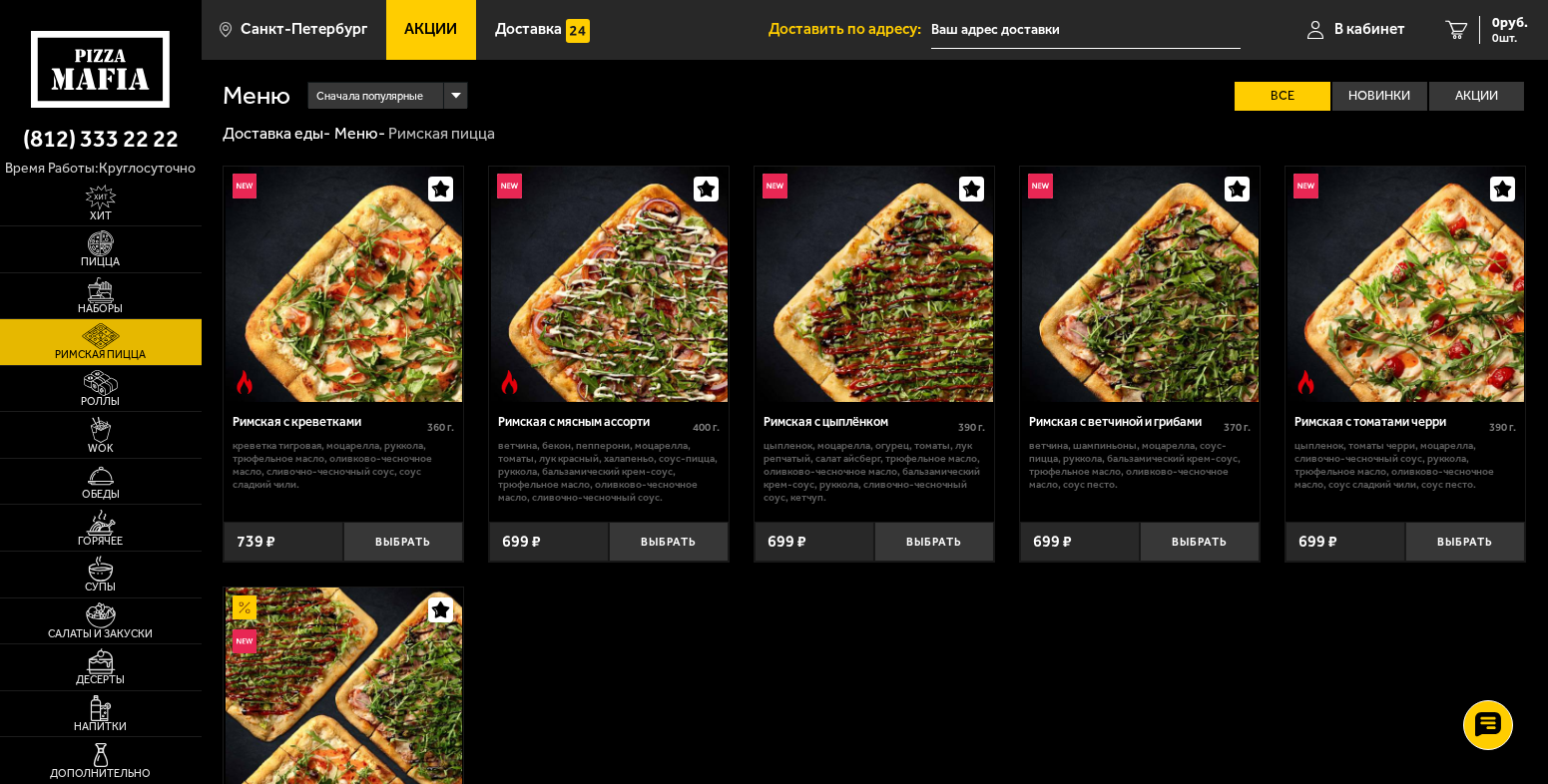 click 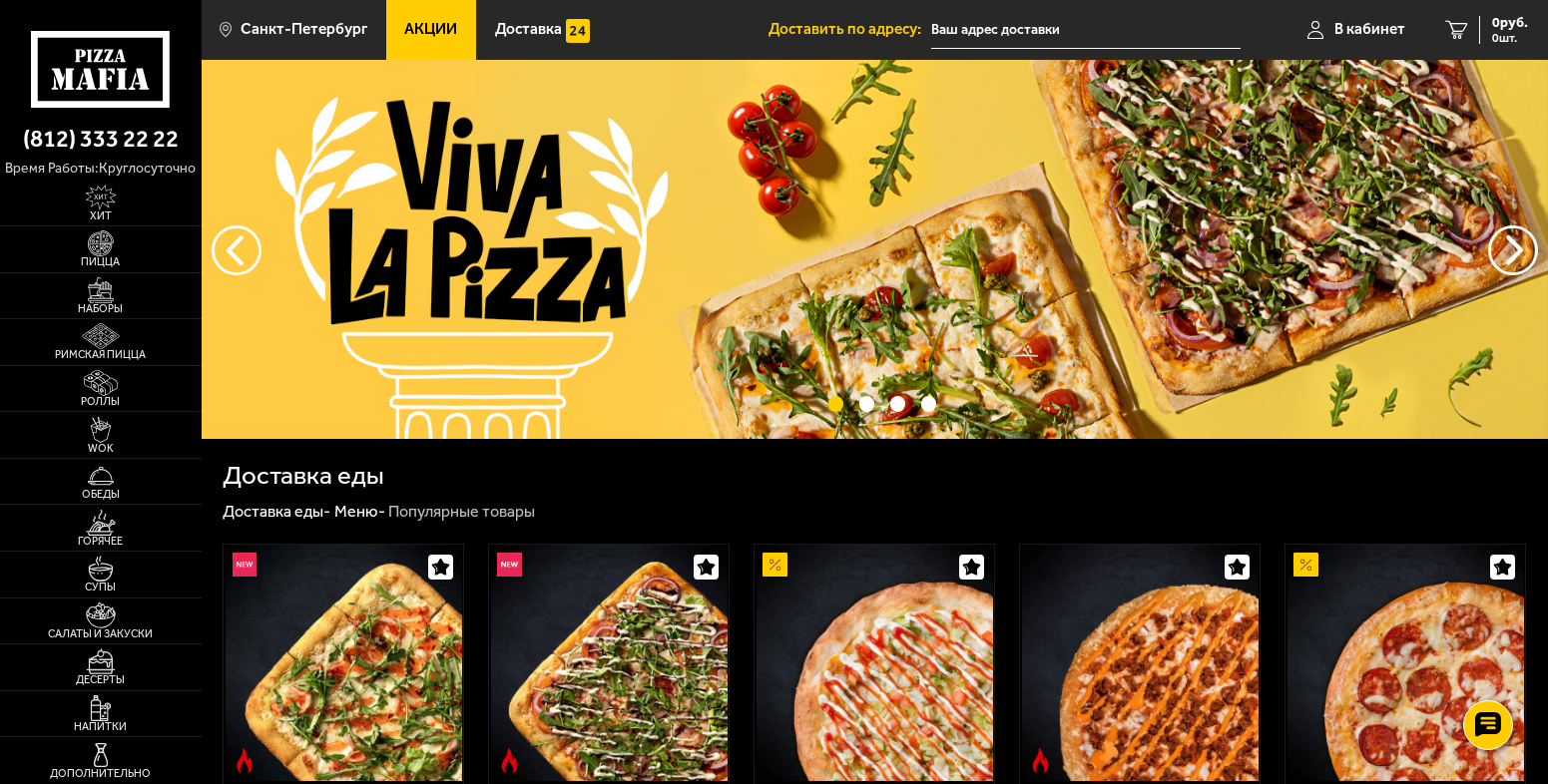 scroll, scrollTop: 685, scrollLeft: 0, axis: vertical 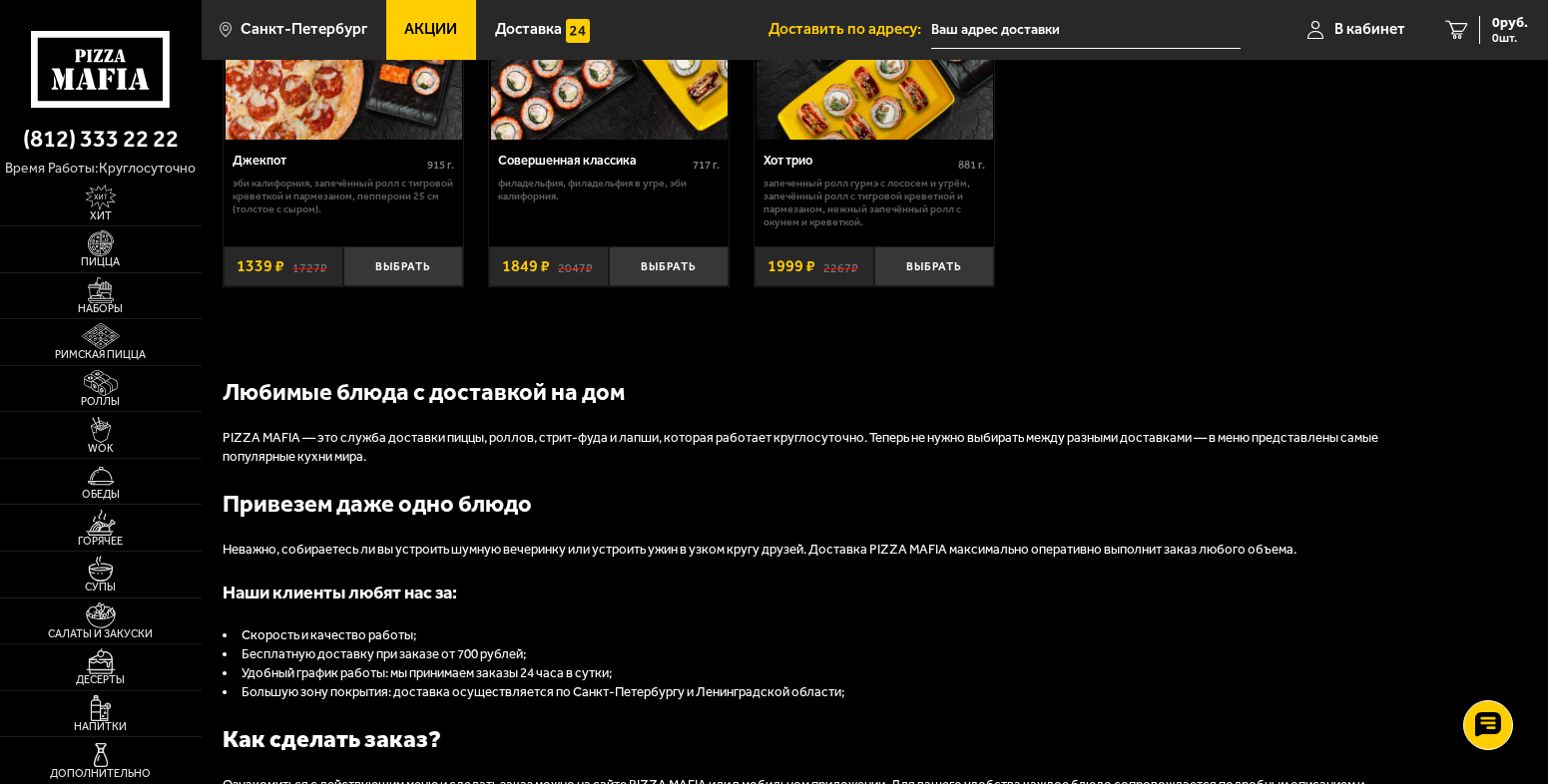 click 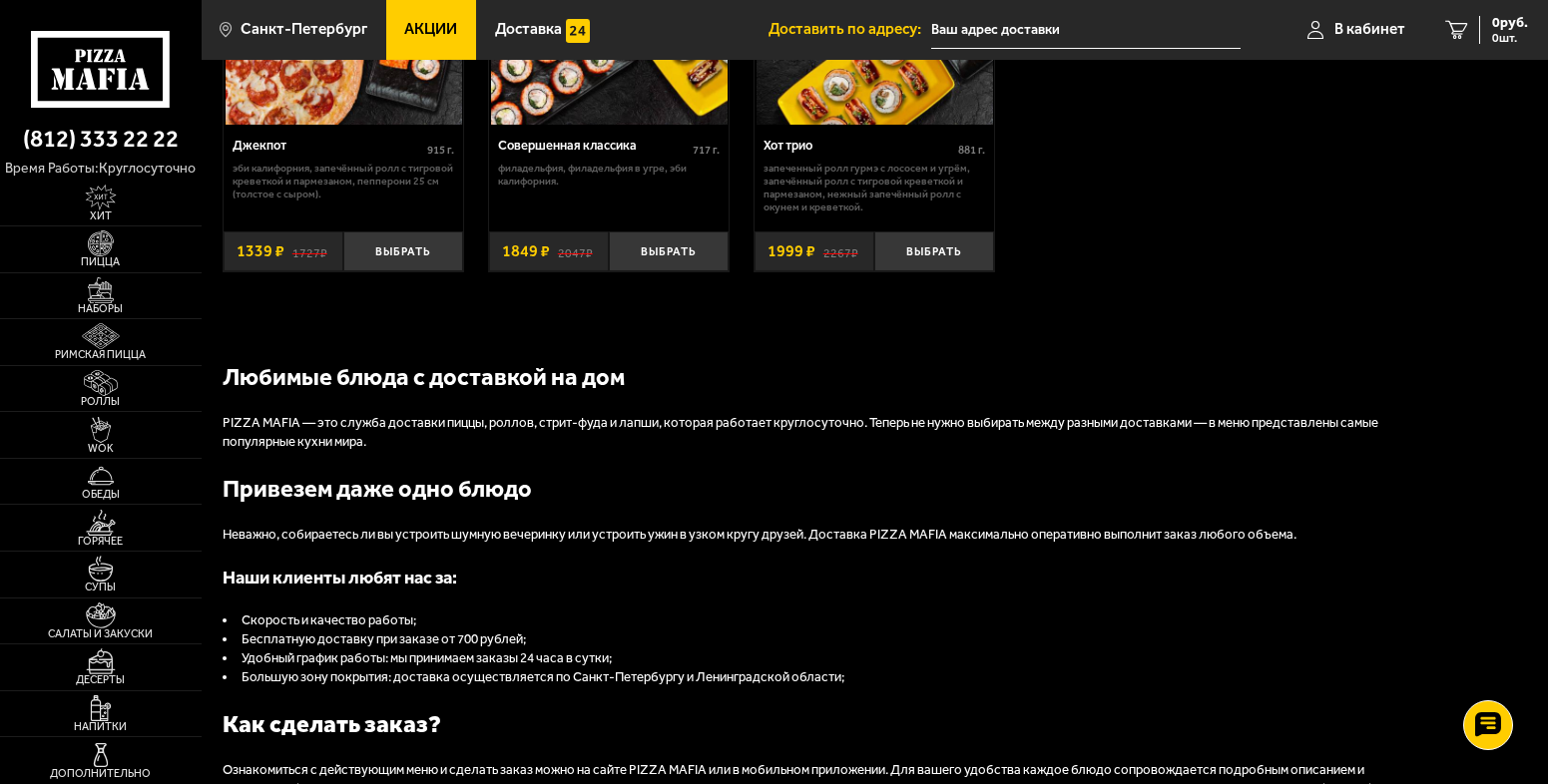 scroll, scrollTop: 1507, scrollLeft: 0, axis: vertical 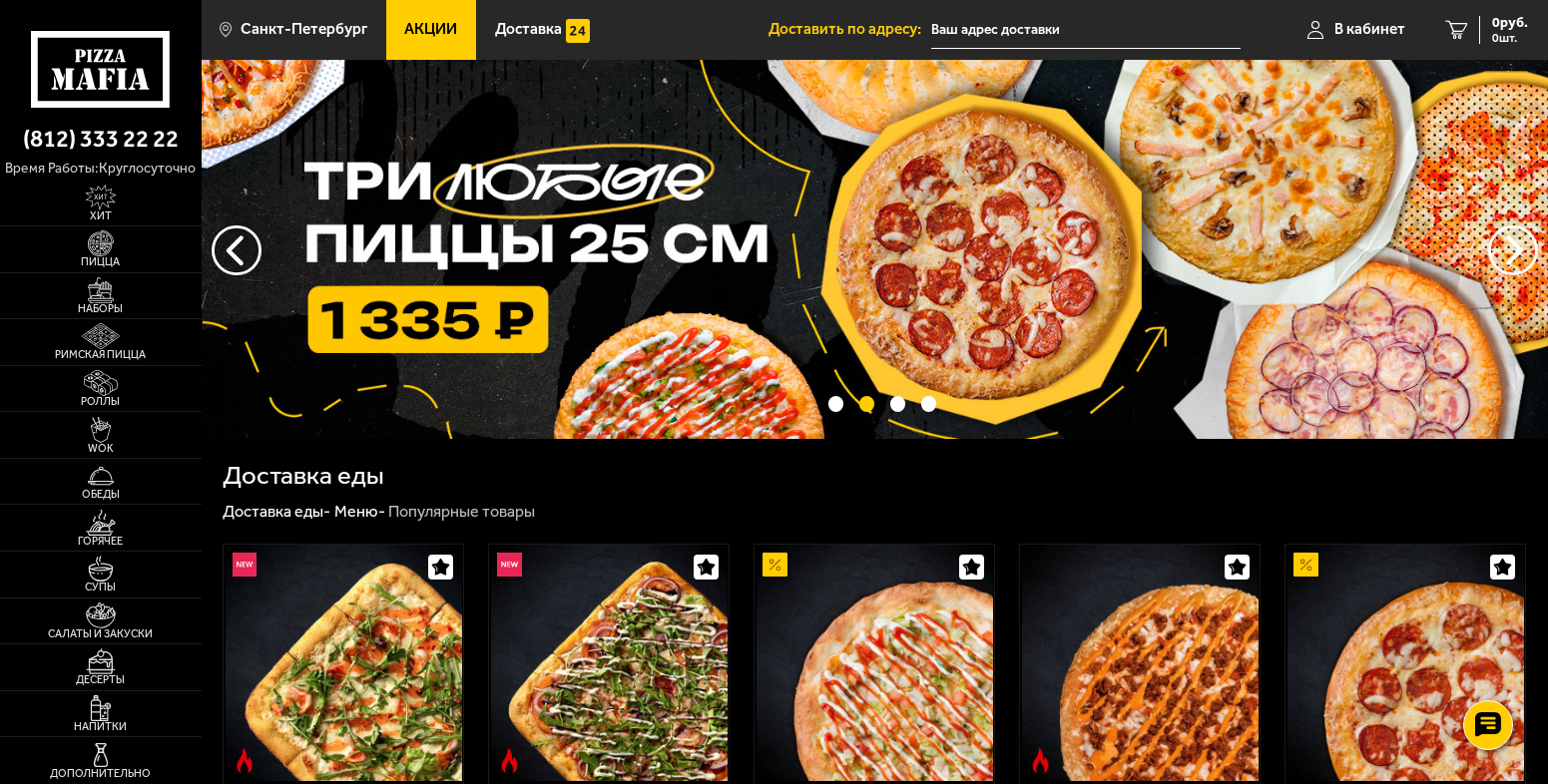 click on "Акции" at bounding box center (431, 30) 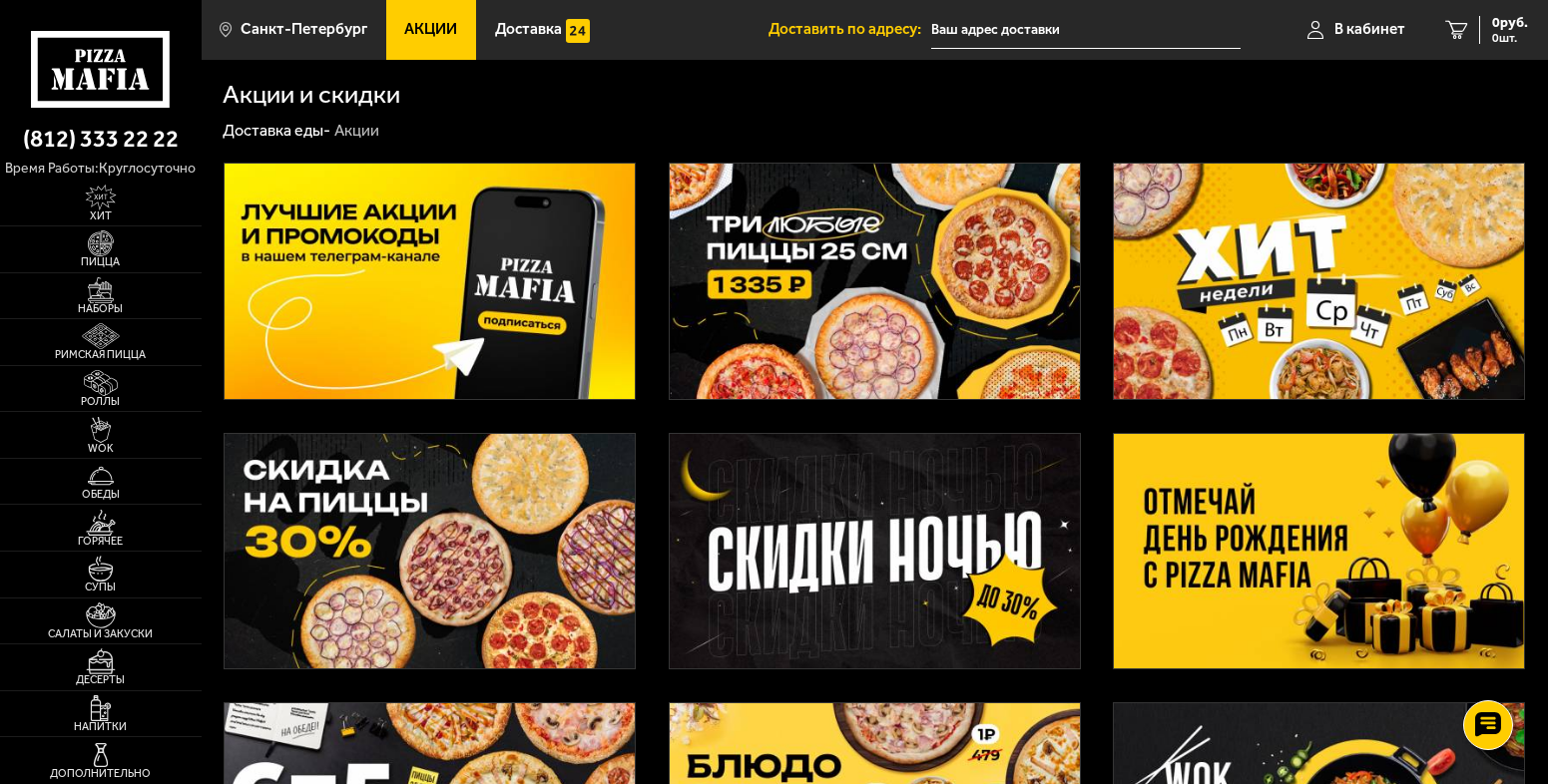 click at bounding box center [1318, 552] 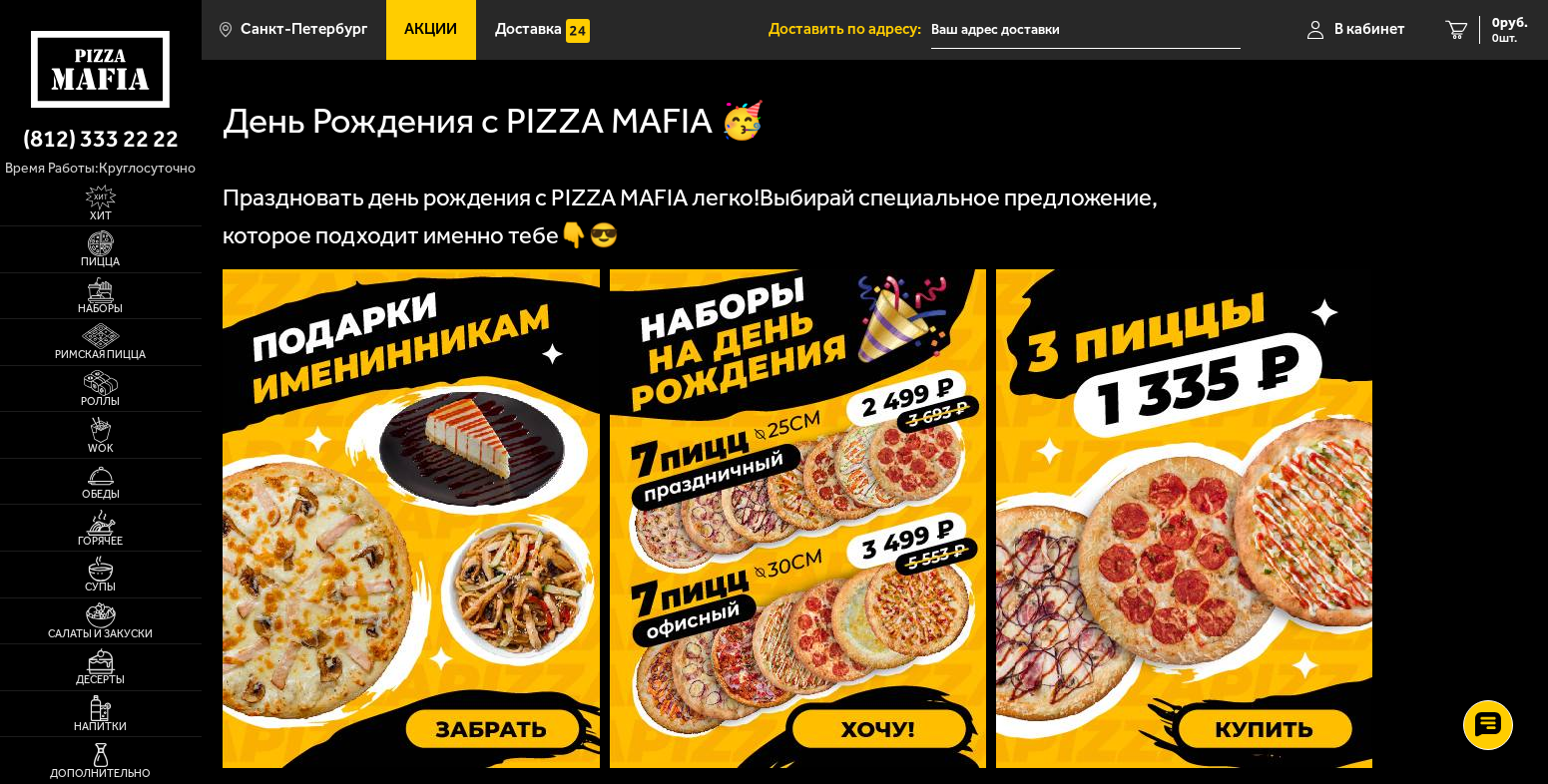 scroll, scrollTop: 528, scrollLeft: 0, axis: vertical 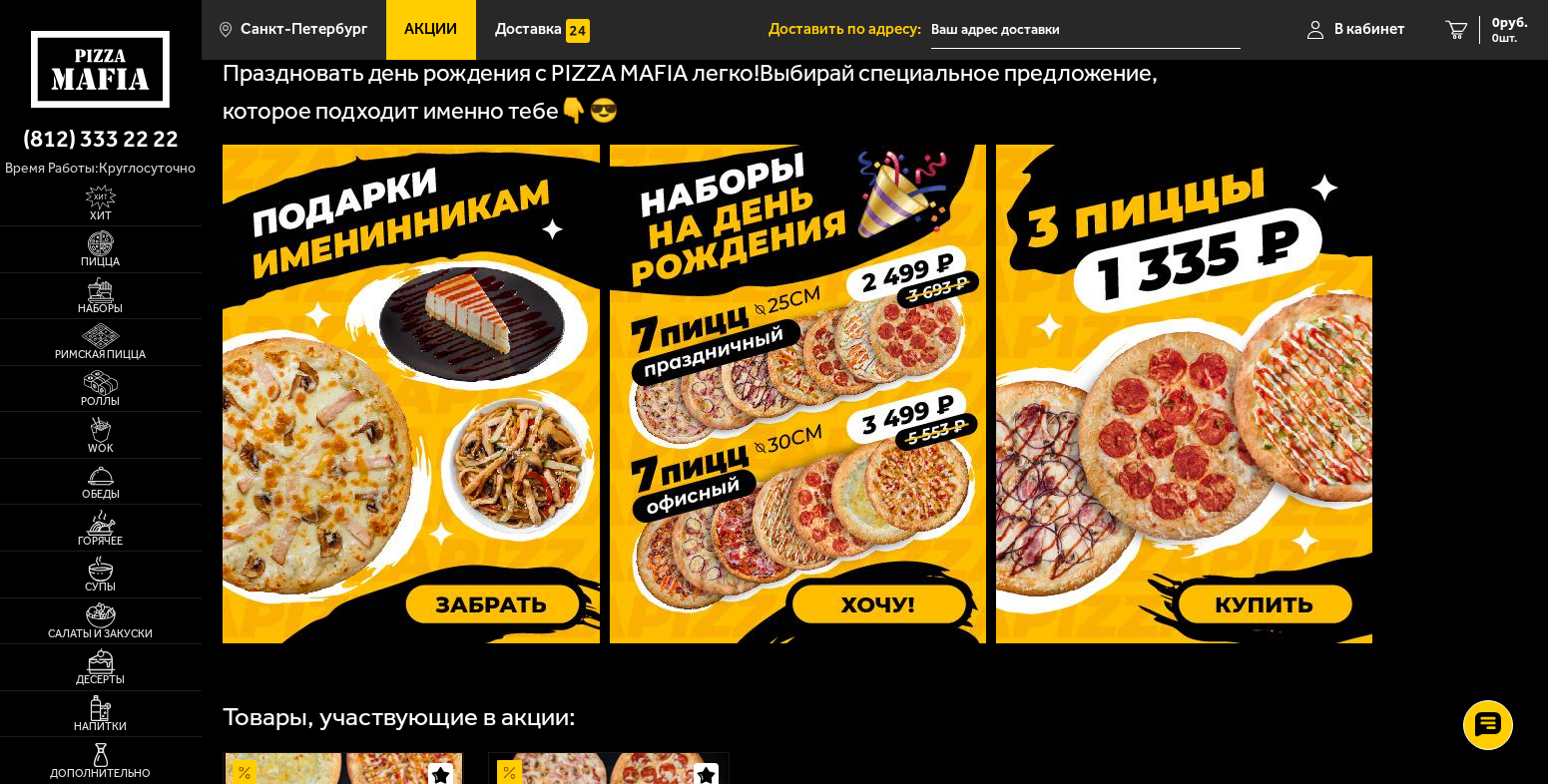 click at bounding box center (411, 394) 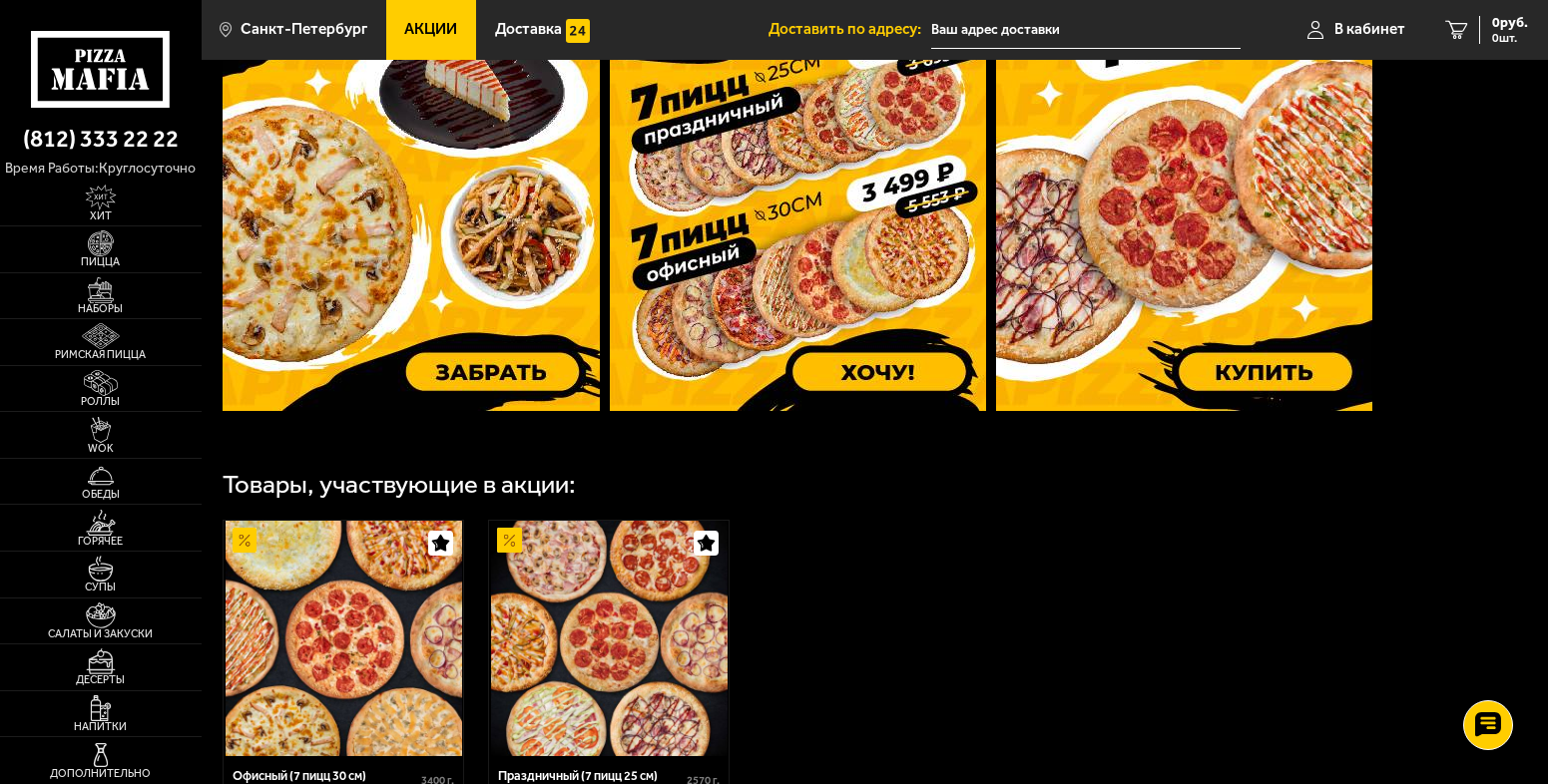 scroll, scrollTop: 705, scrollLeft: 0, axis: vertical 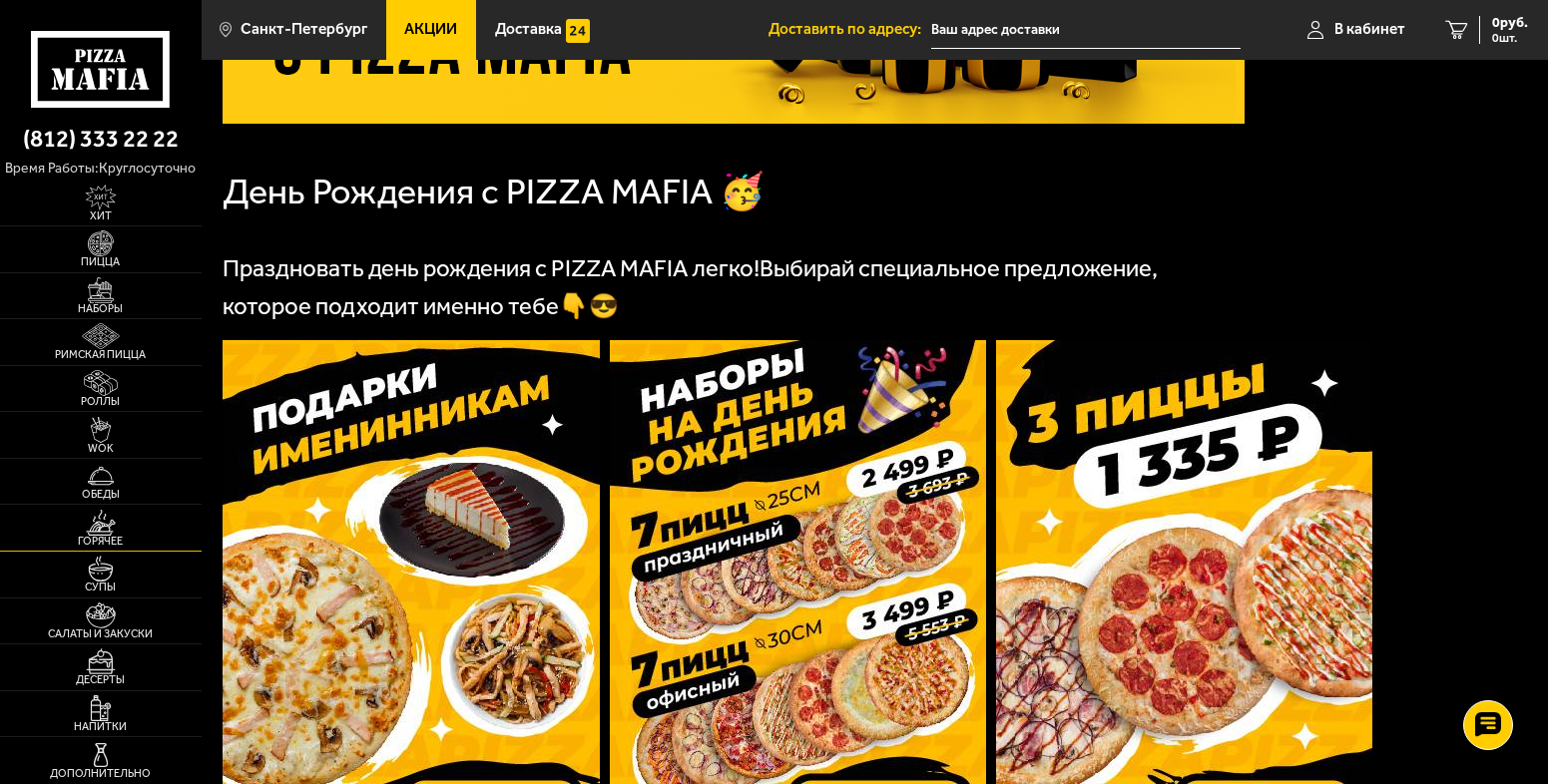 click at bounding box center [101, 523] 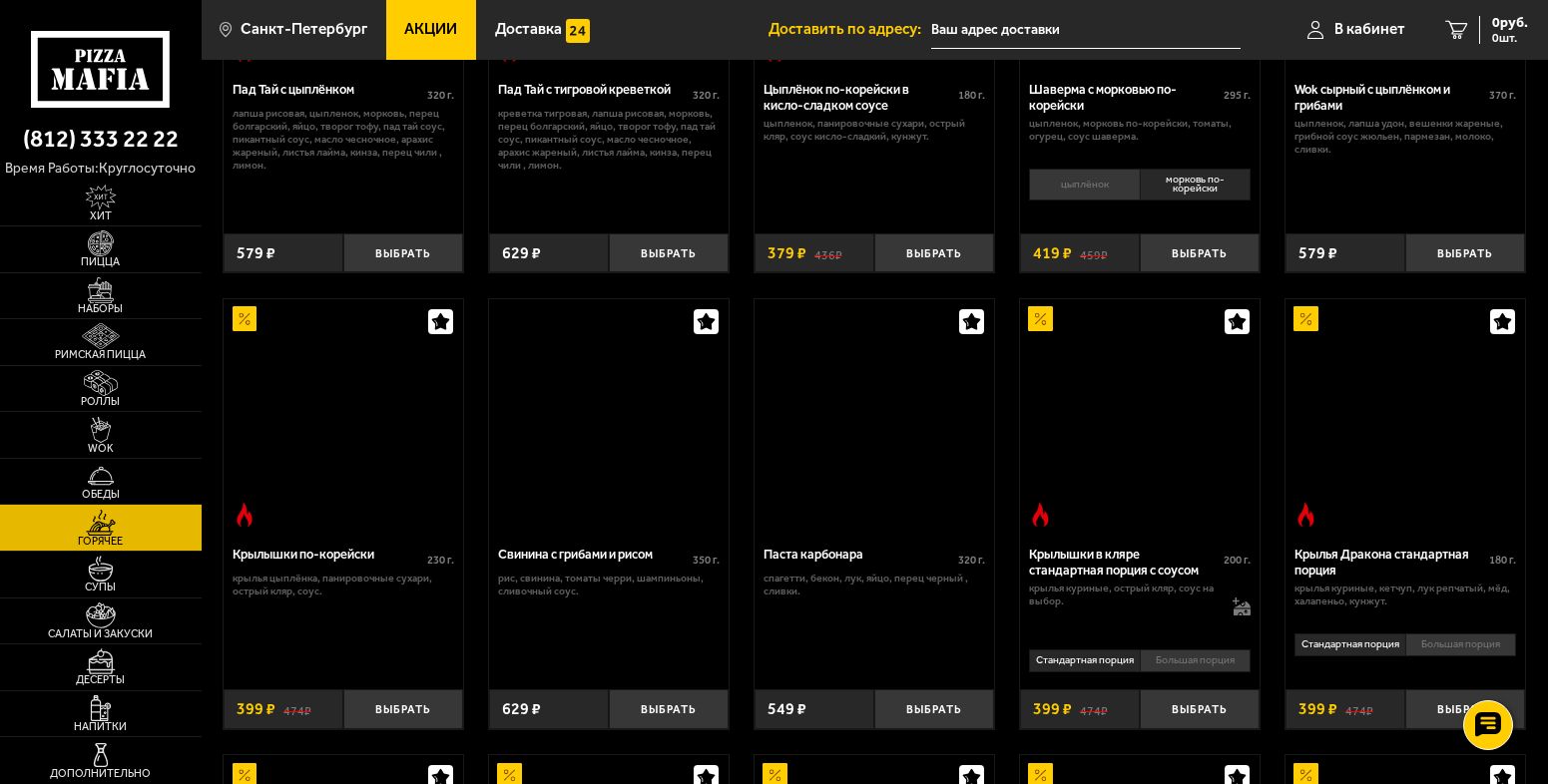 scroll, scrollTop: 0, scrollLeft: 0, axis: both 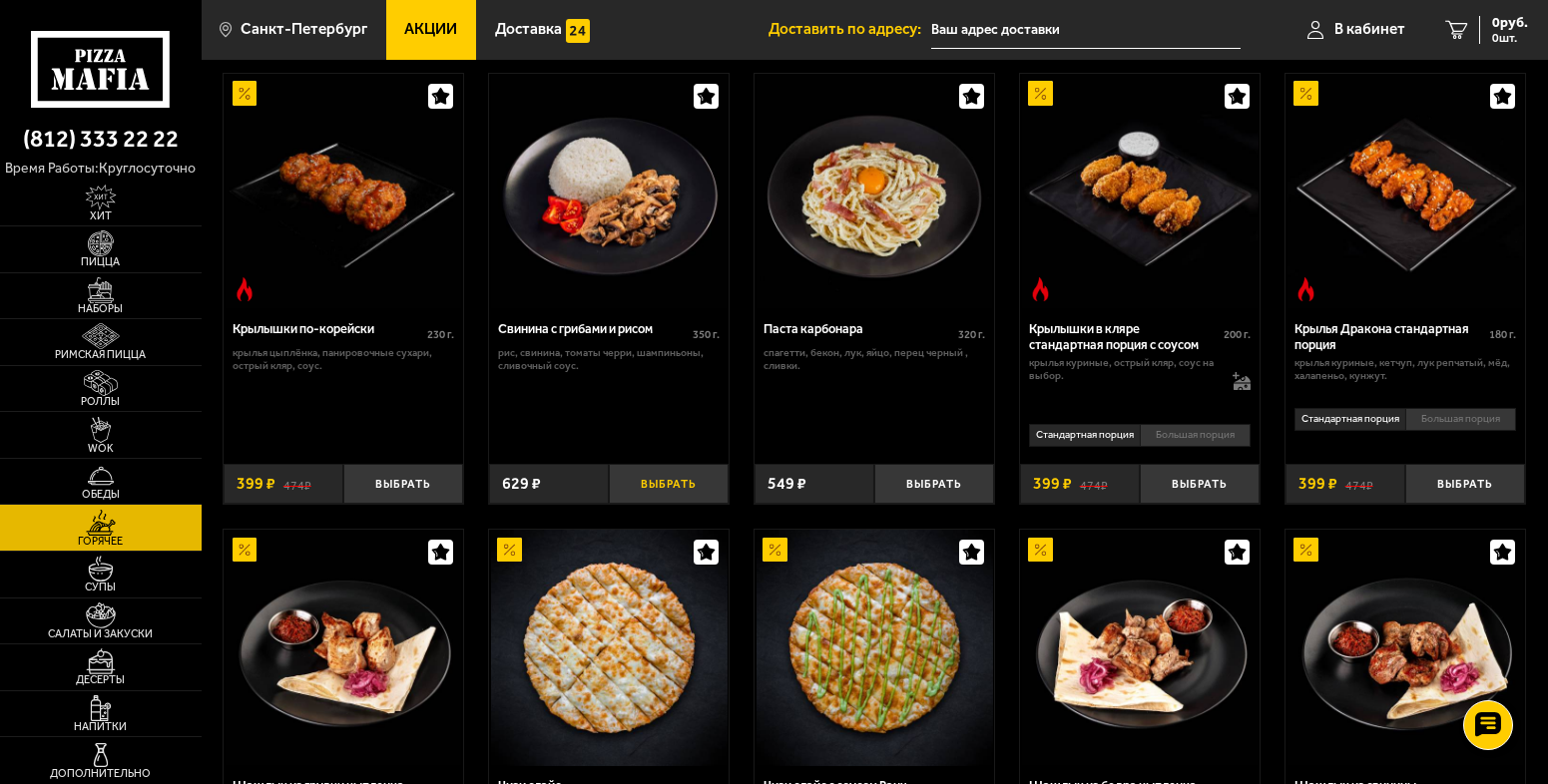 click on "Выбрать" at bounding box center (669, 484) 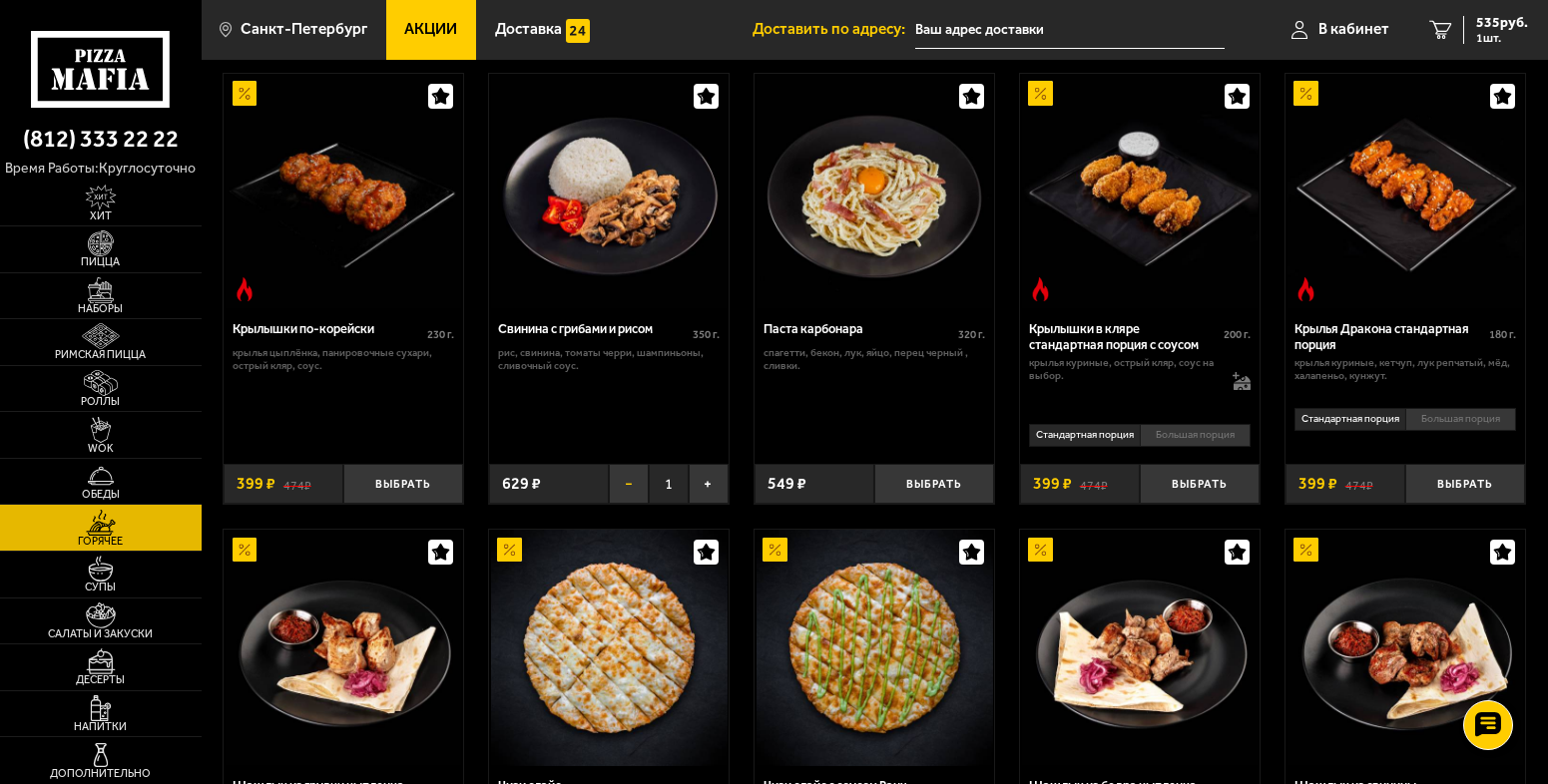 click on "−" at bounding box center (629, 484) 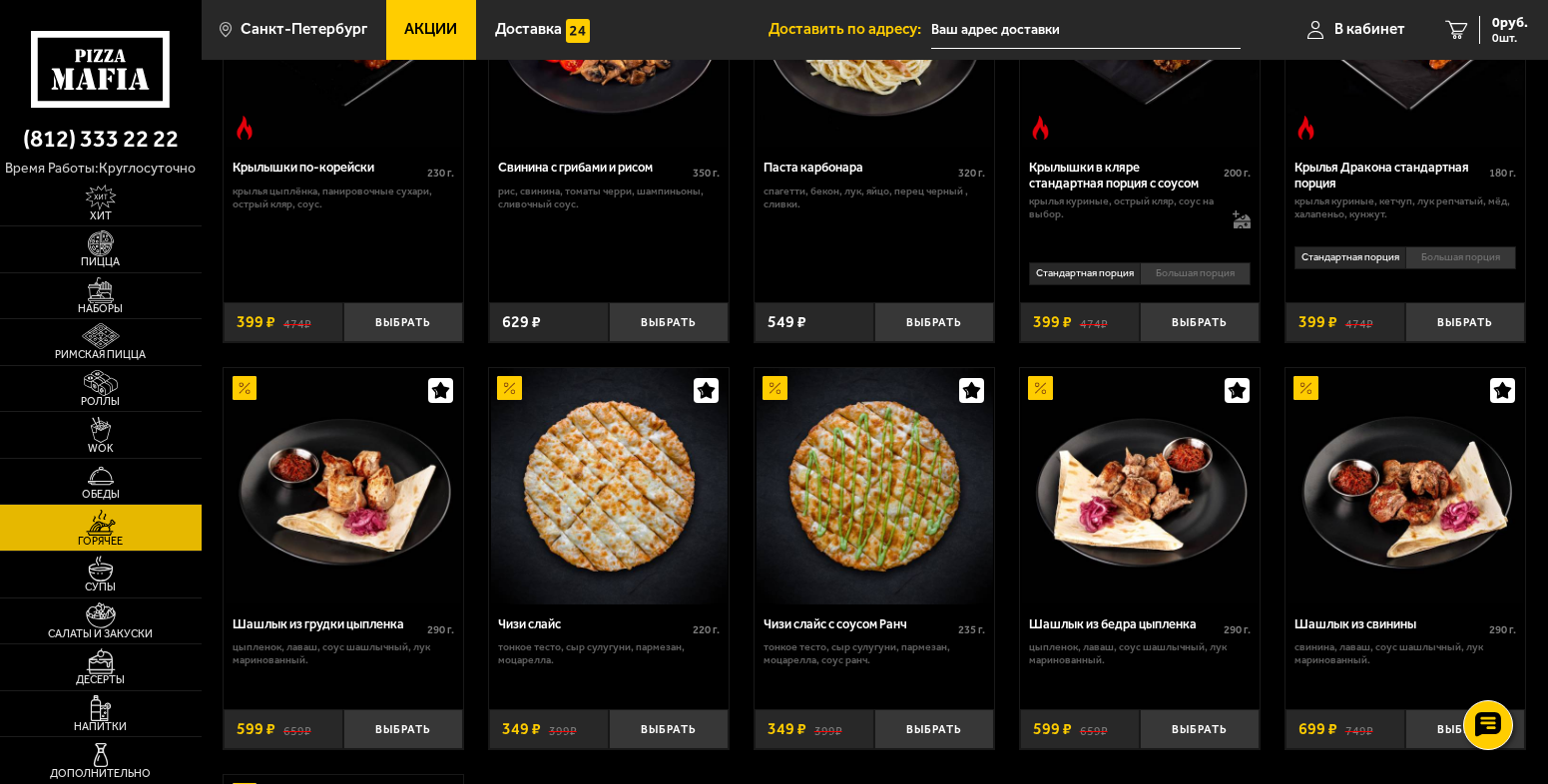scroll, scrollTop: 759, scrollLeft: 0, axis: vertical 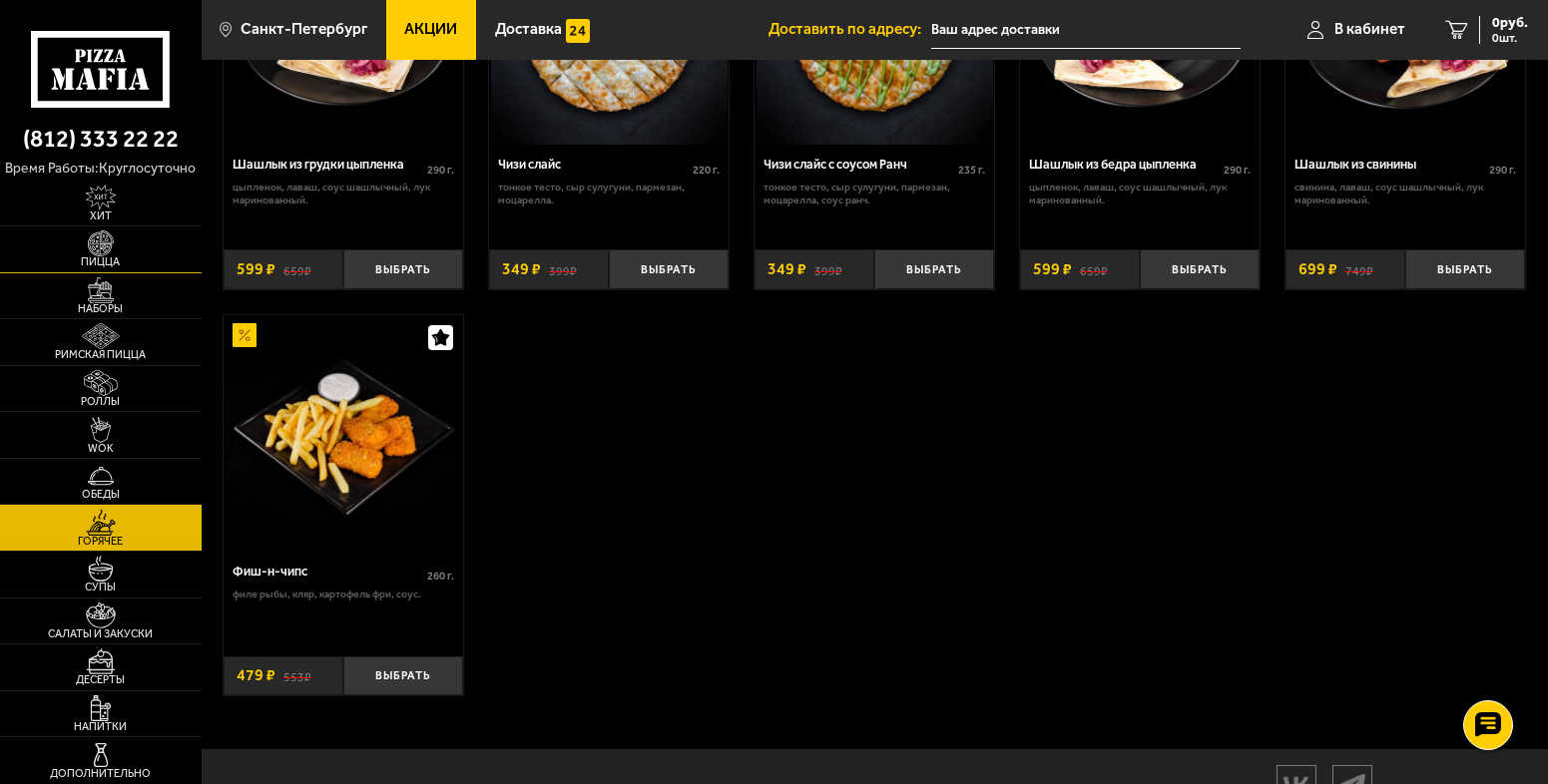 click on "Пицца" at bounding box center (101, 261) 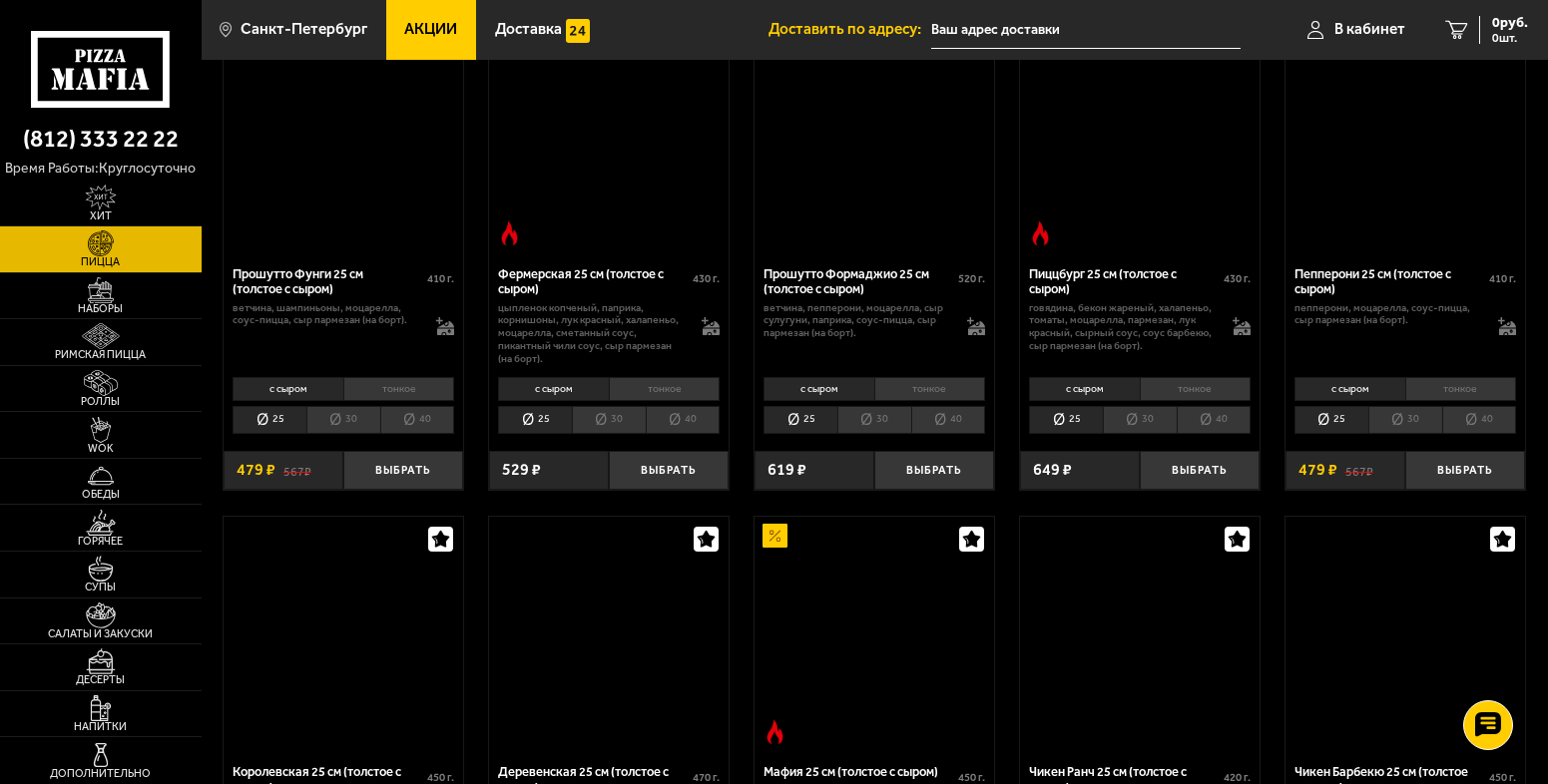 scroll, scrollTop: 0, scrollLeft: 0, axis: both 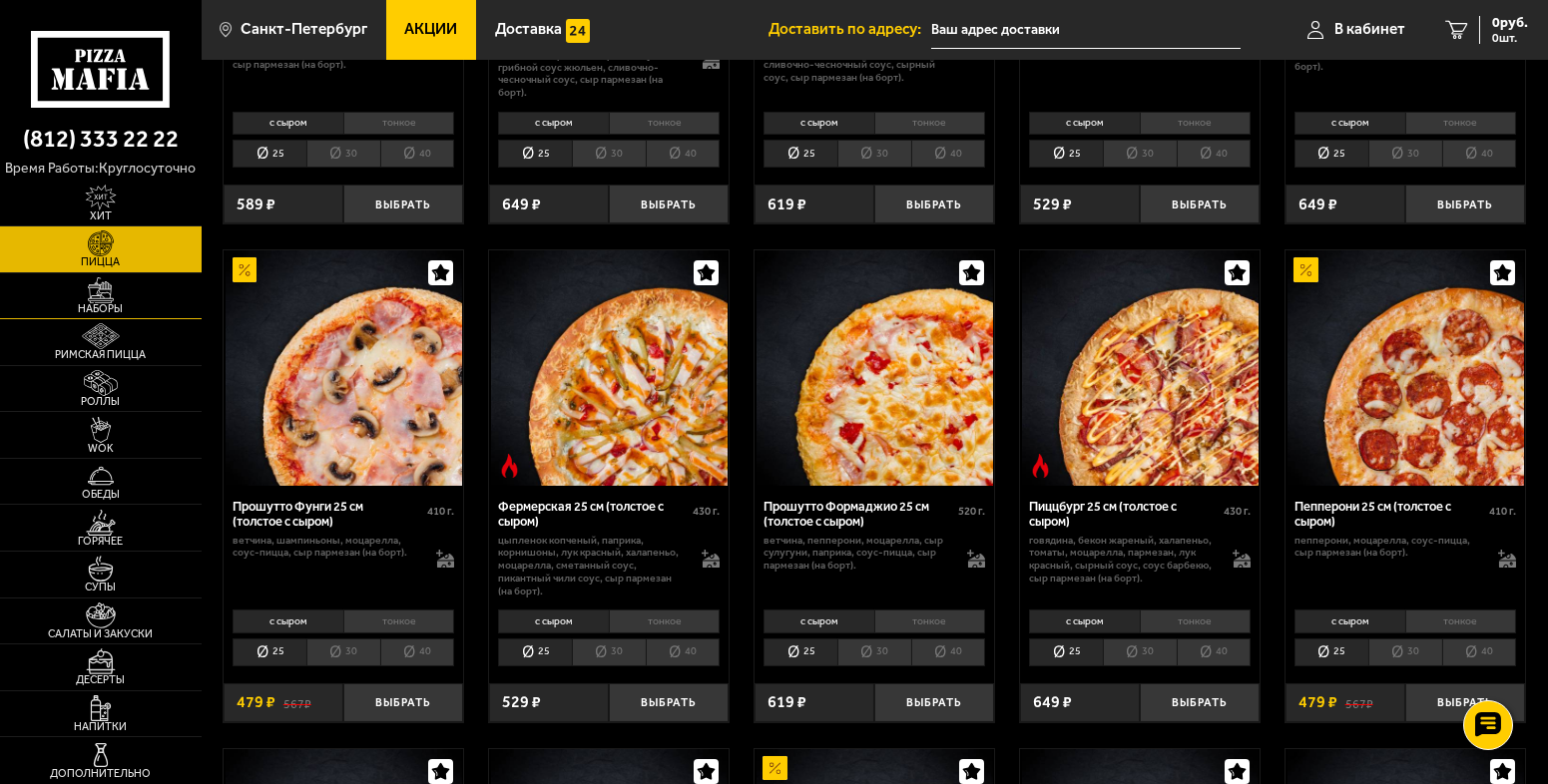 click at bounding box center (101, 290) 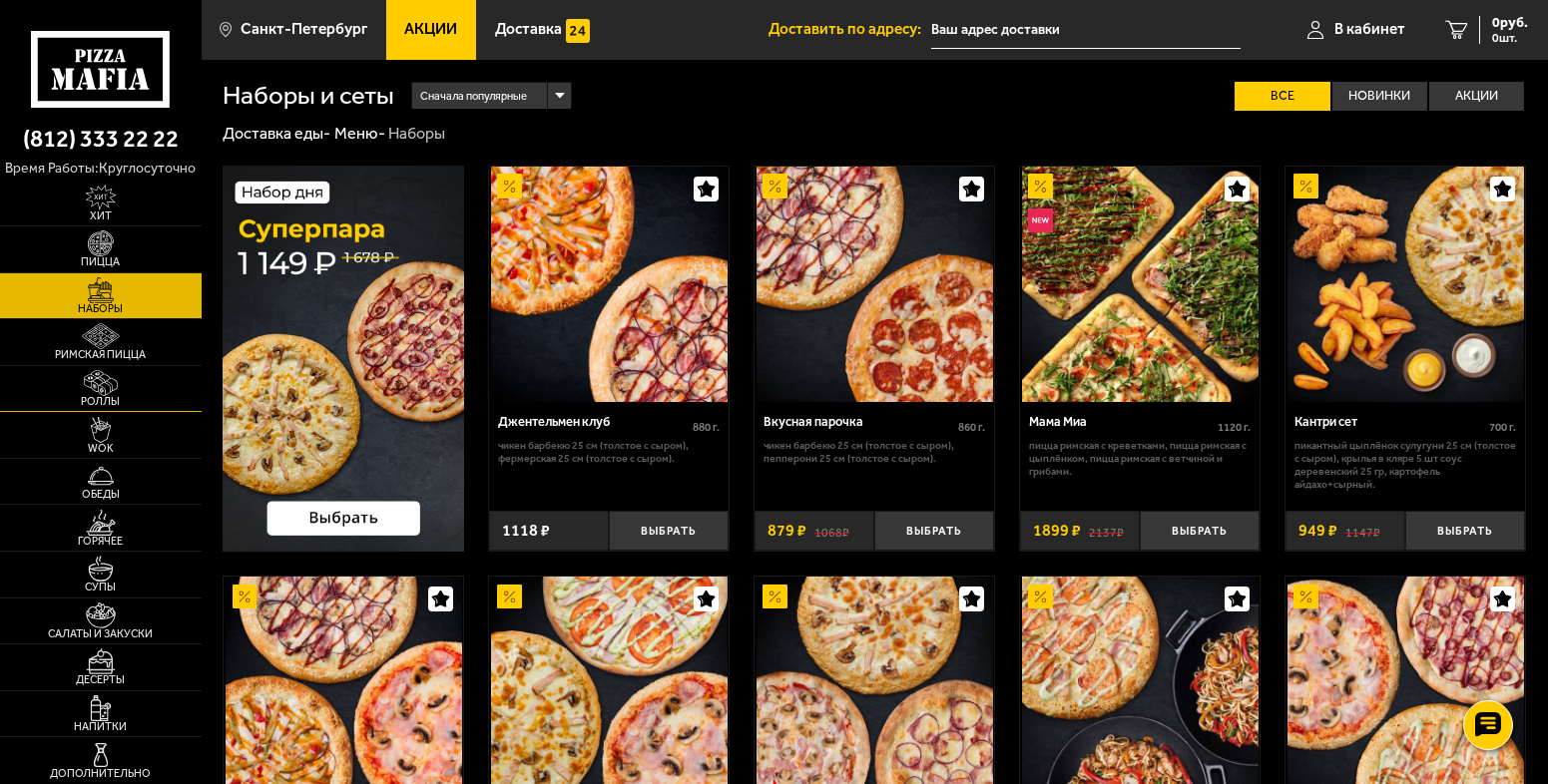 click on "Роллы" at bounding box center (101, 401) 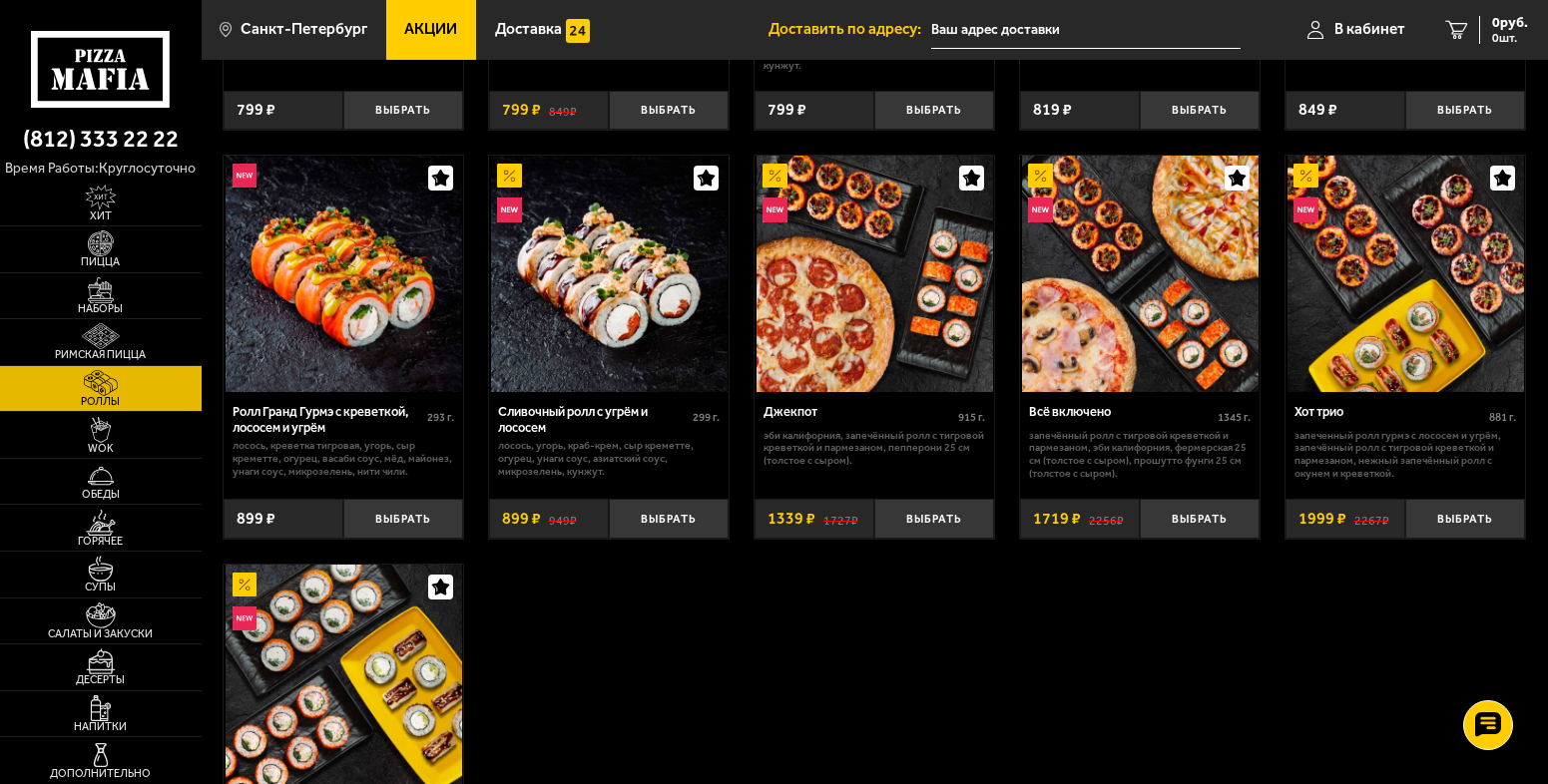 scroll, scrollTop: 664, scrollLeft: 0, axis: vertical 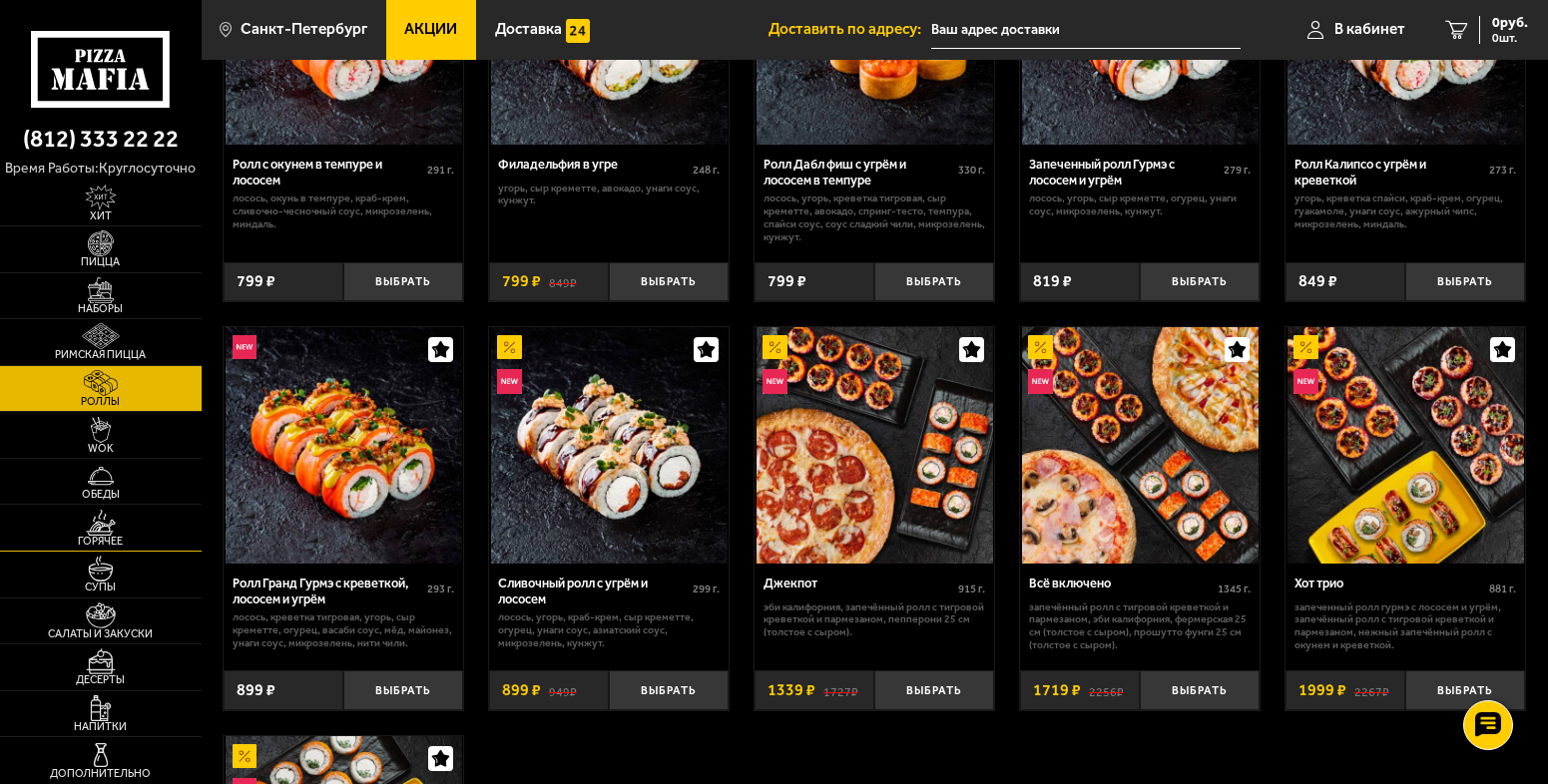 click at bounding box center (101, 523) 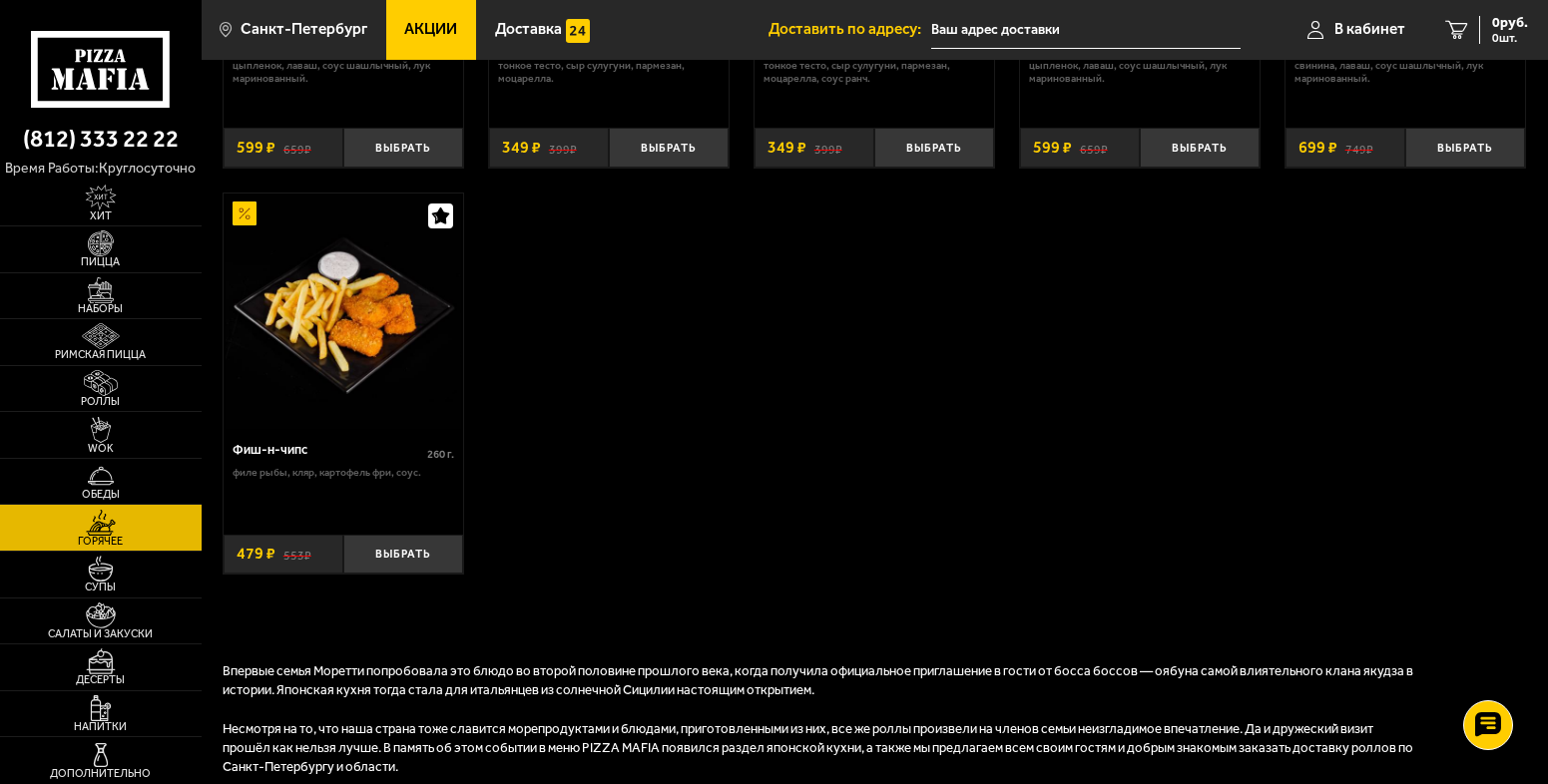 scroll, scrollTop: 888, scrollLeft: 0, axis: vertical 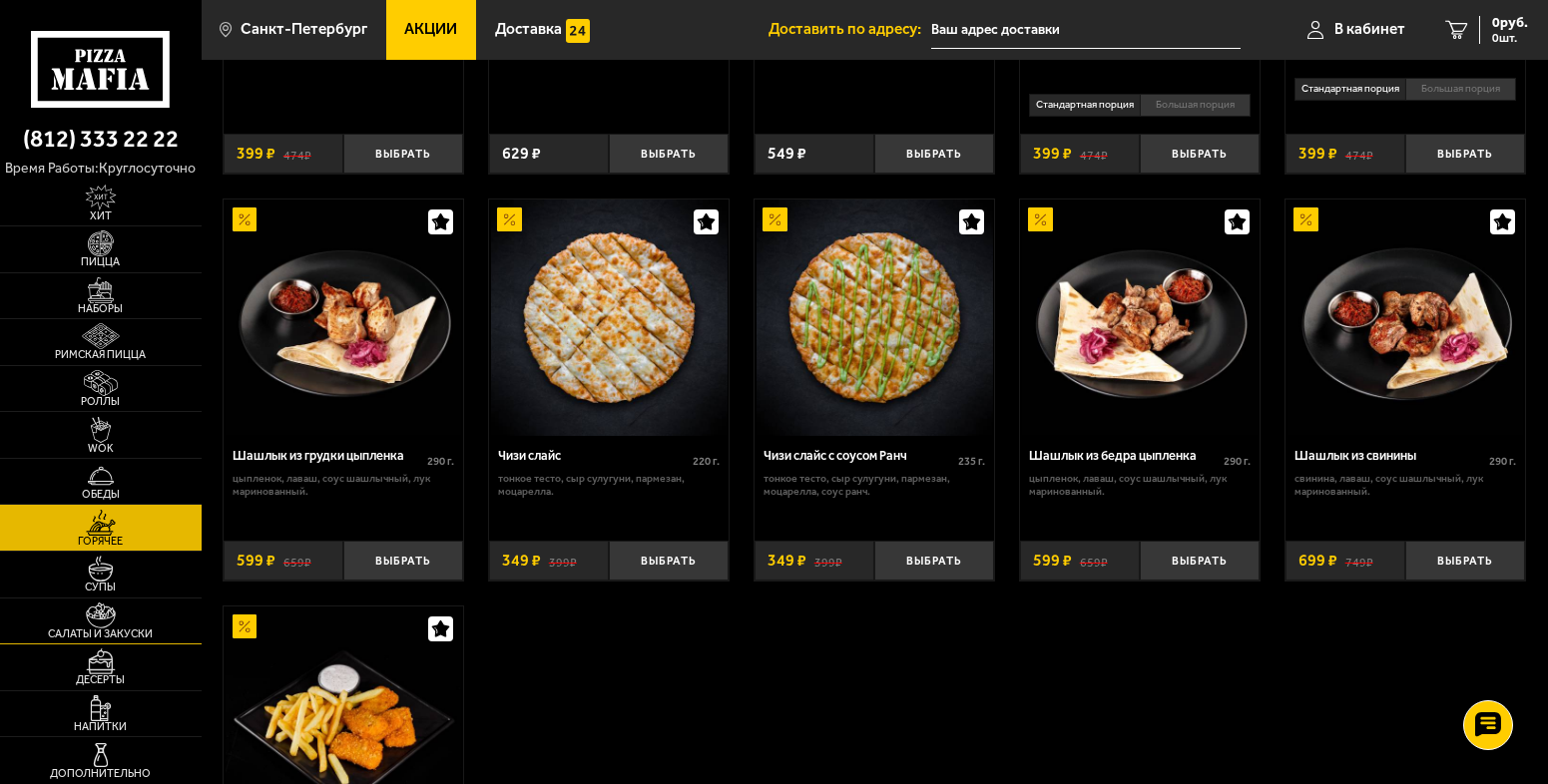 click at bounding box center (101, 615) 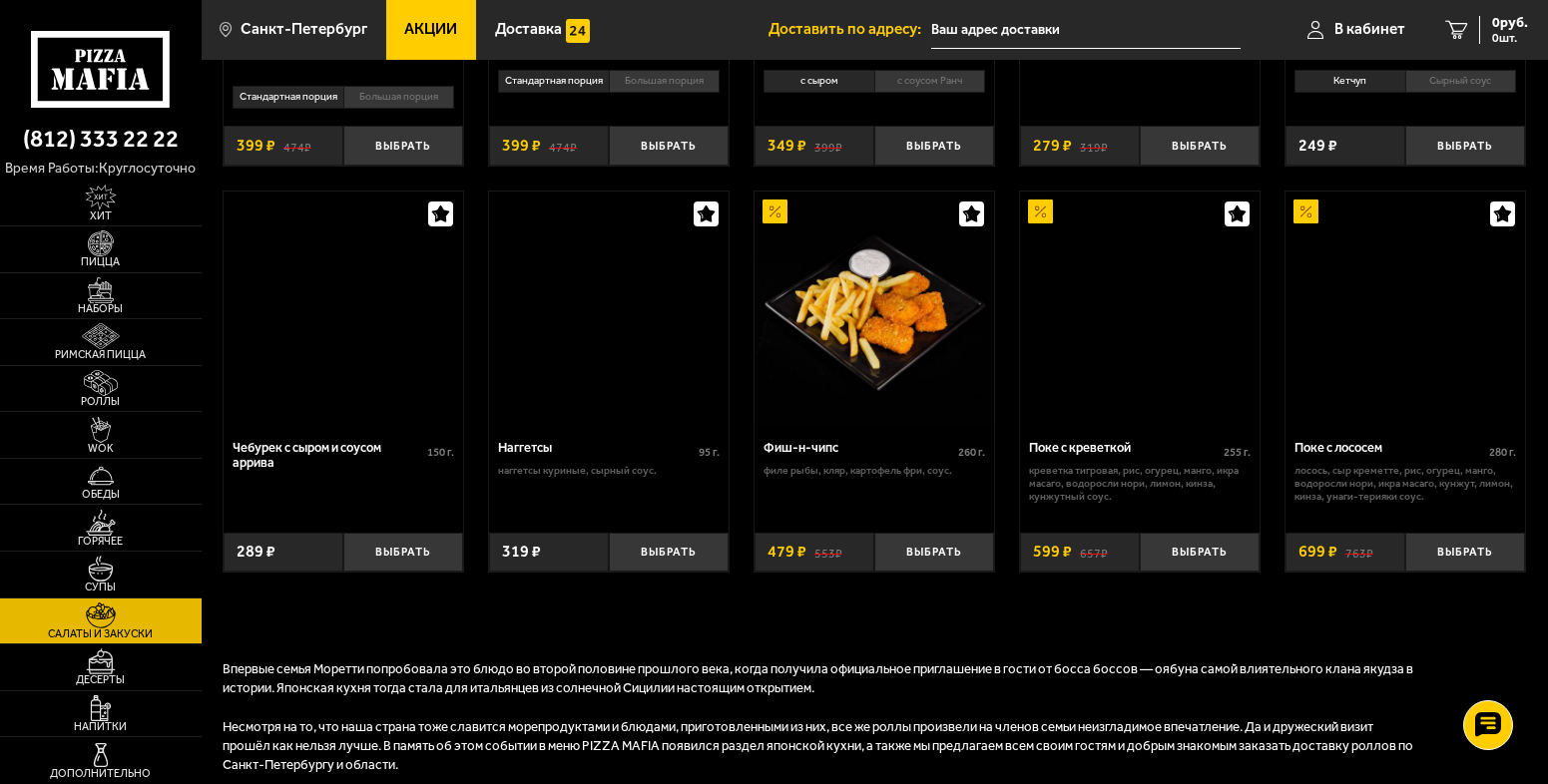 scroll, scrollTop: 0, scrollLeft: 0, axis: both 